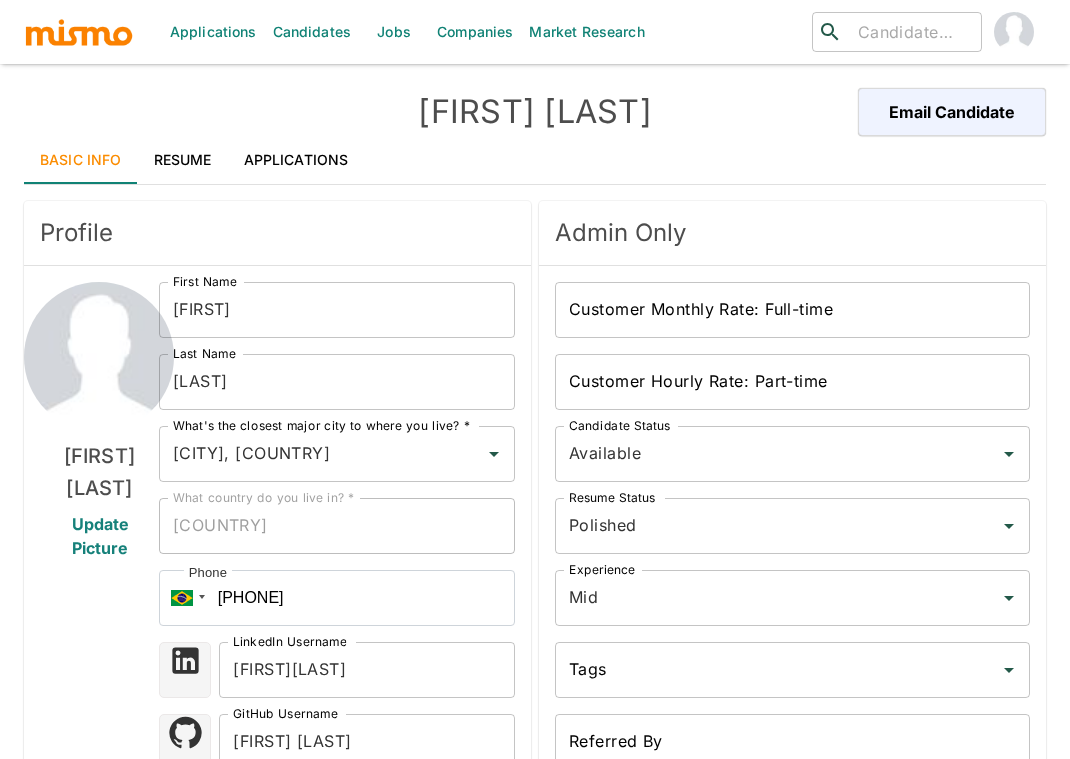scroll, scrollTop: 0, scrollLeft: 0, axis: both 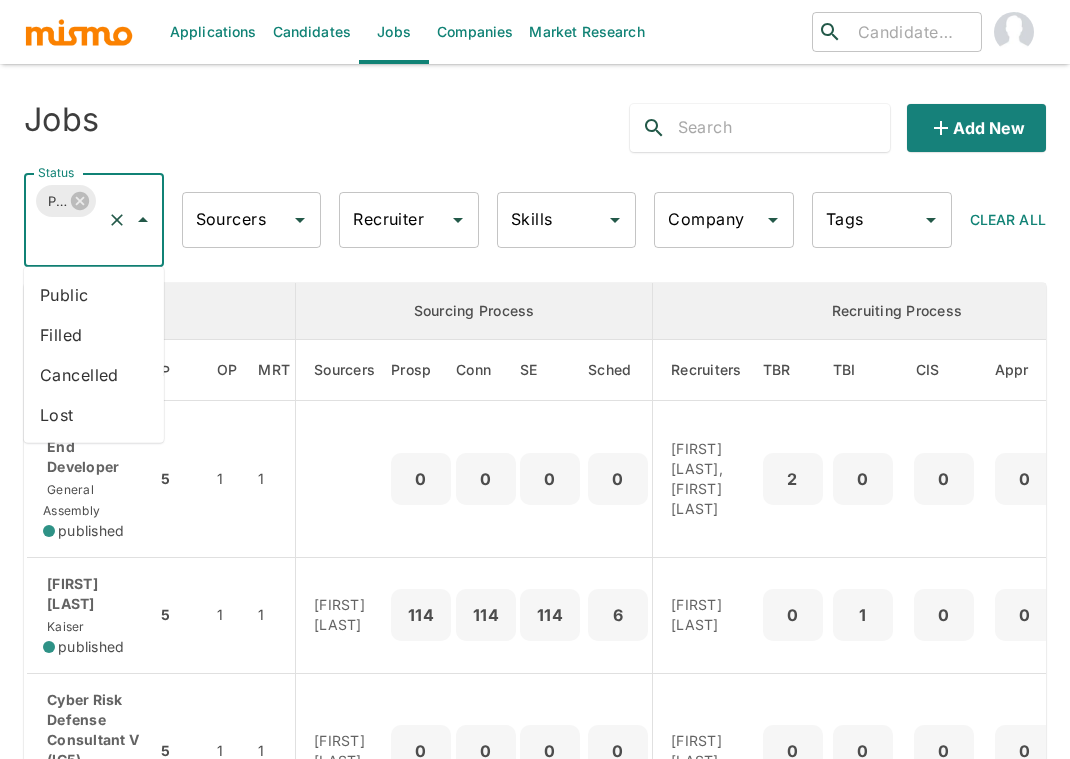 click on "[CANDIDATES]" at bounding box center [312, 32] 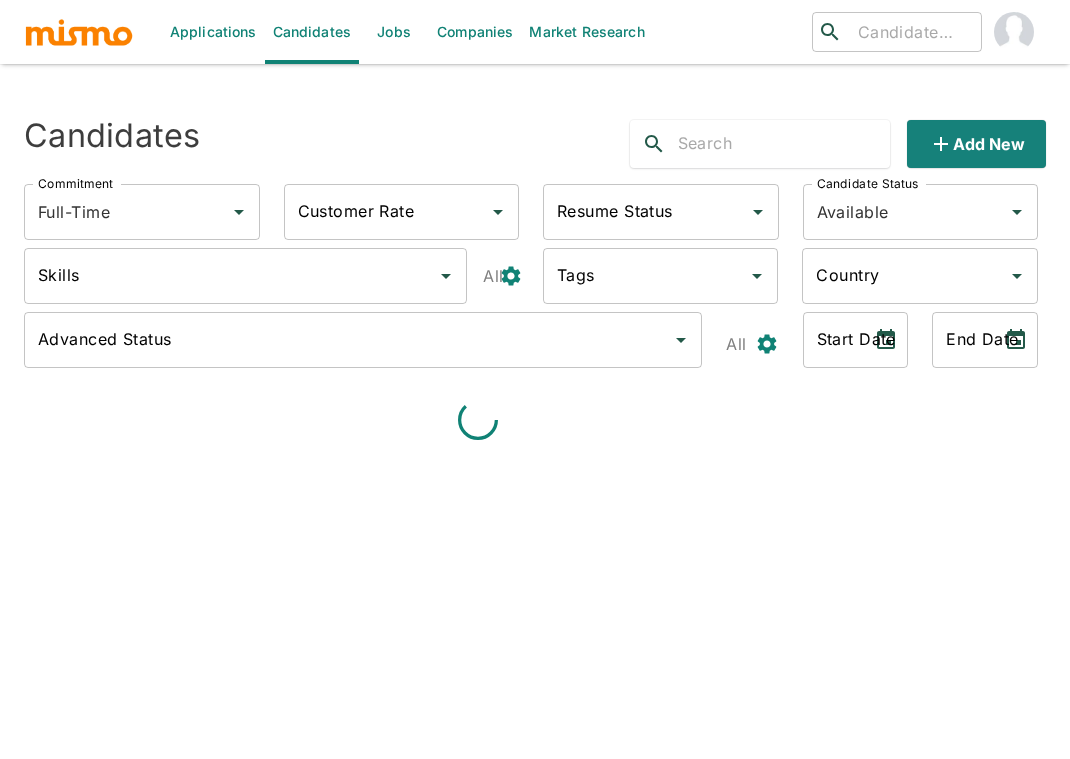 drag, startPoint x: 719, startPoint y: 138, endPoint x: 727, endPoint y: 127, distance: 13.601471 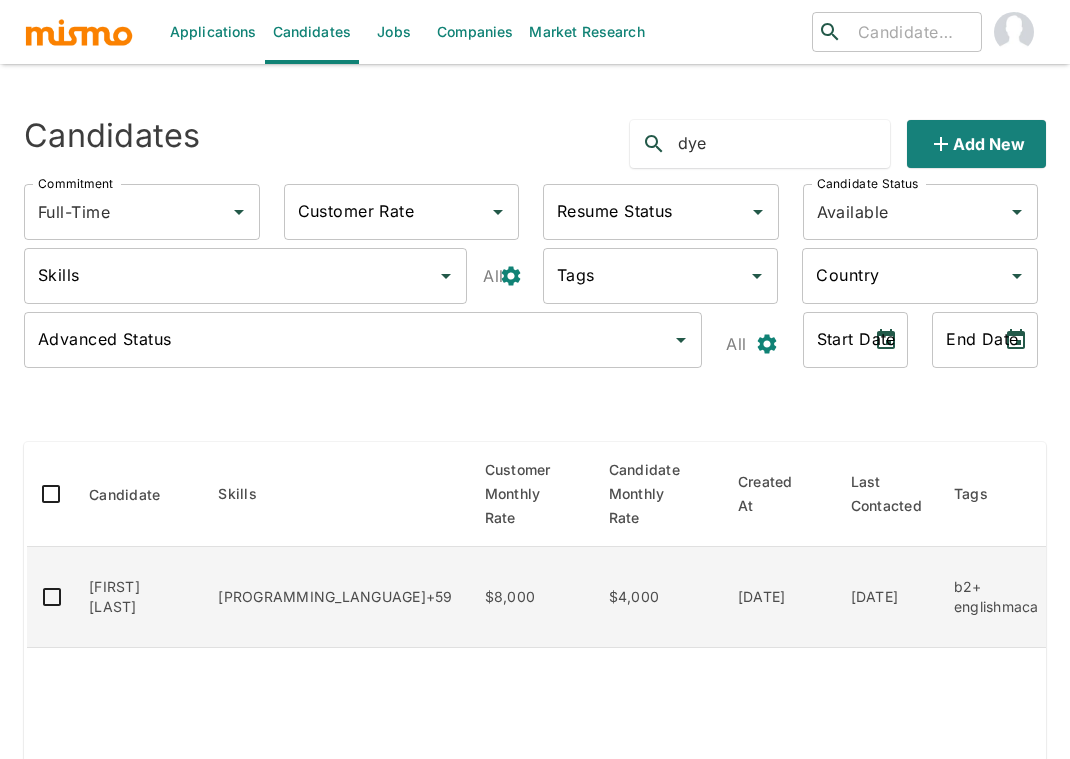 type on "dye" 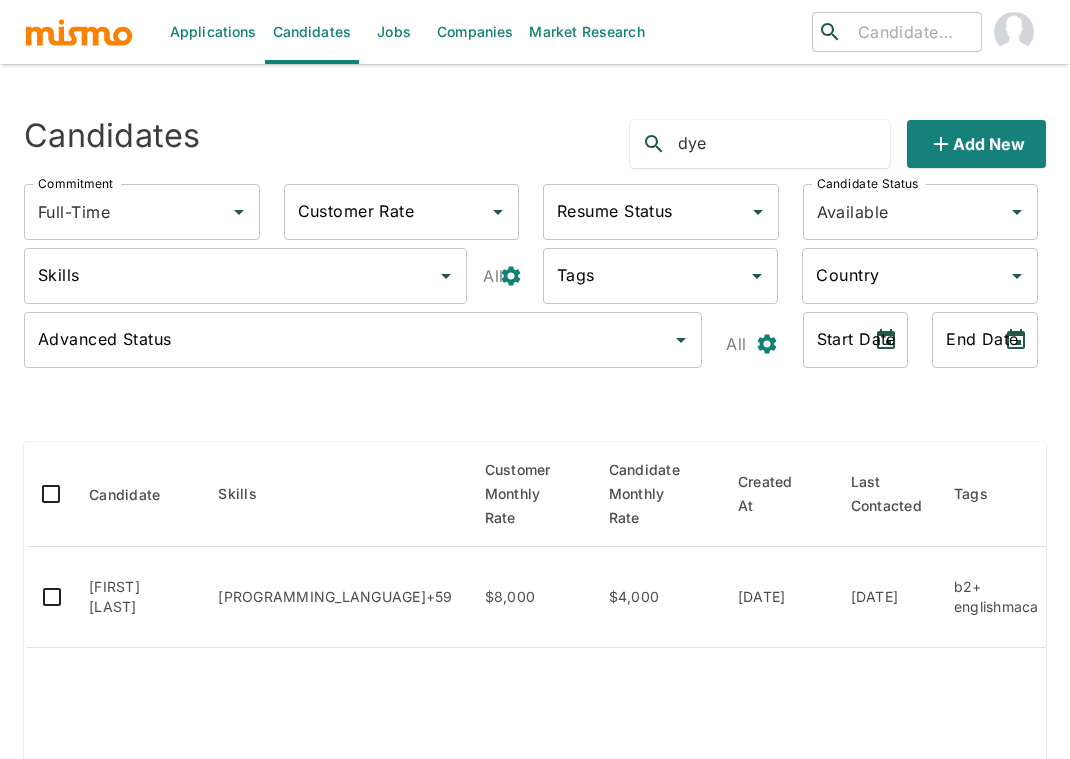 click on "[JOB_TITLE]" at bounding box center (394, 32) 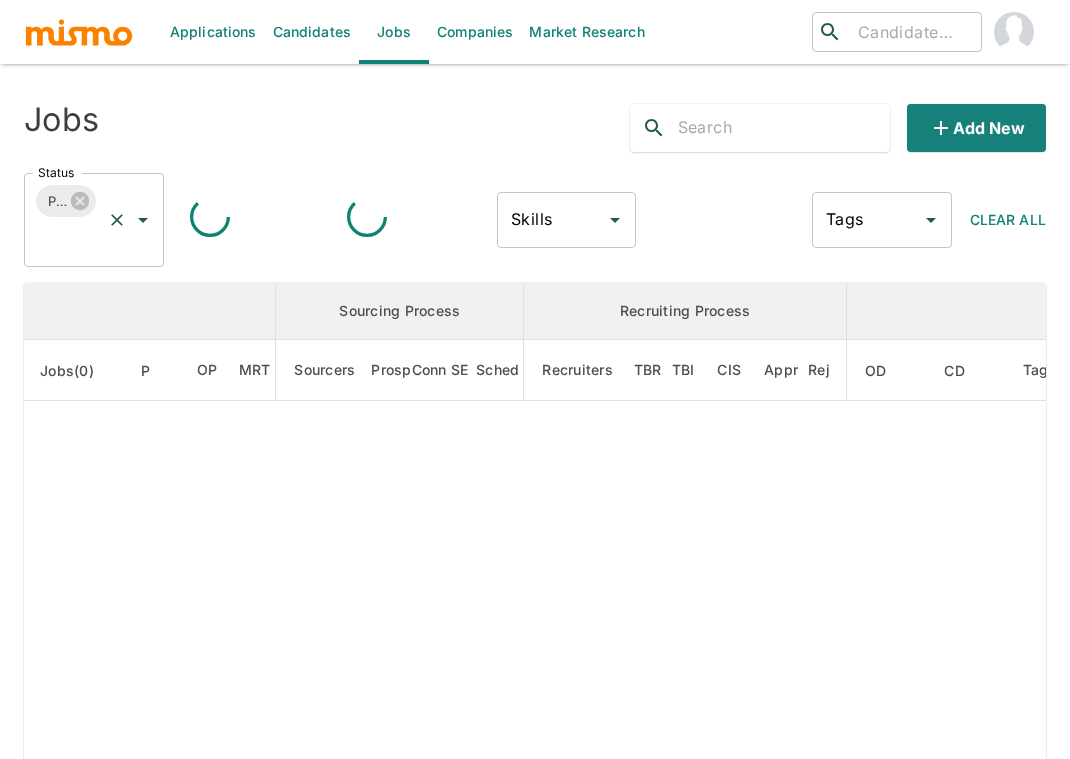 click on "[STATUS]" at bounding box center (66, 239) 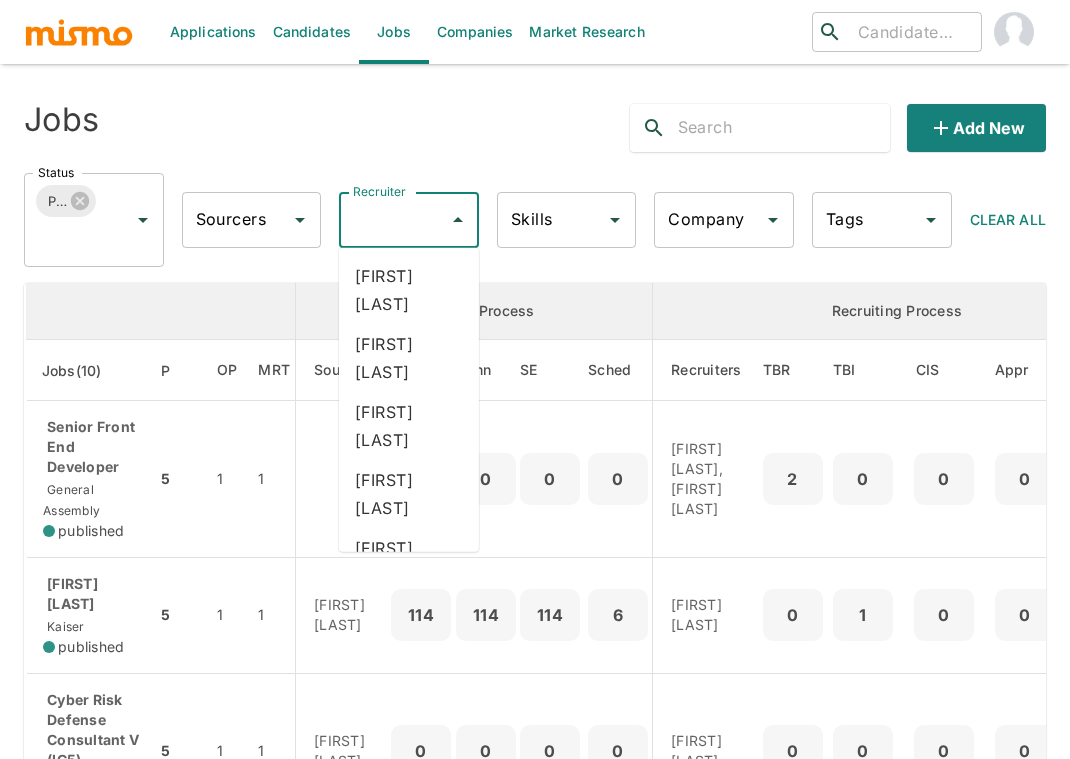click on "Recruiter" at bounding box center [394, 220] 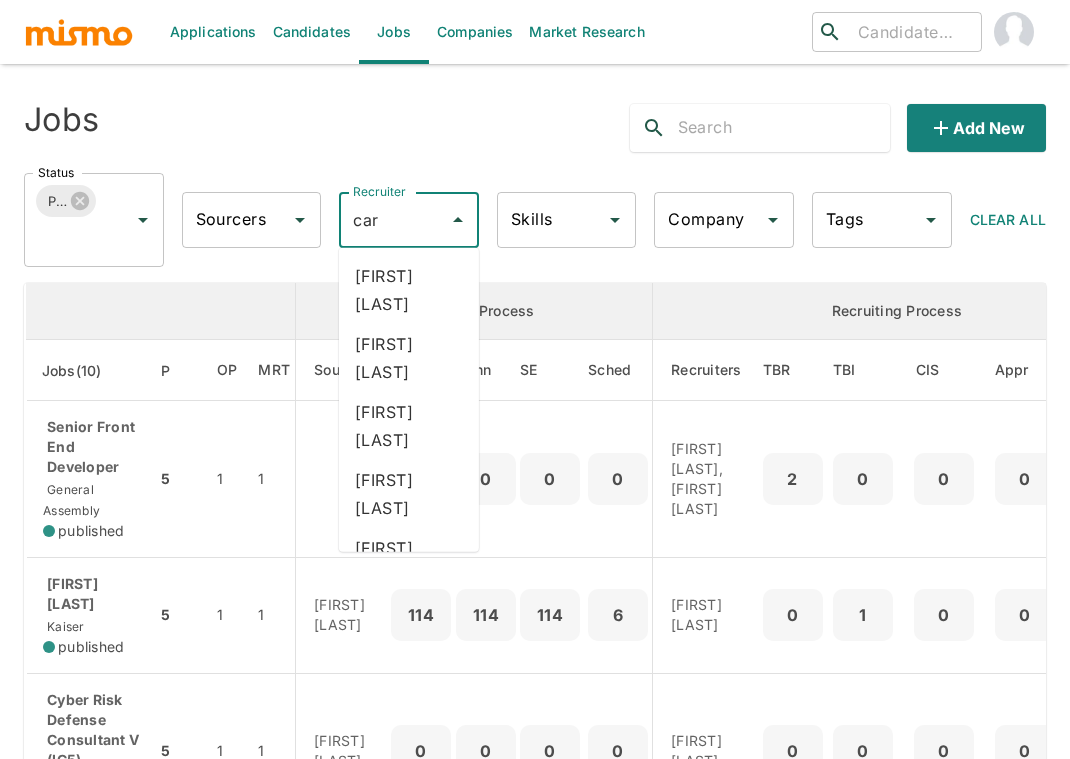 click on "Carmen Vilachá" at bounding box center [409, 494] 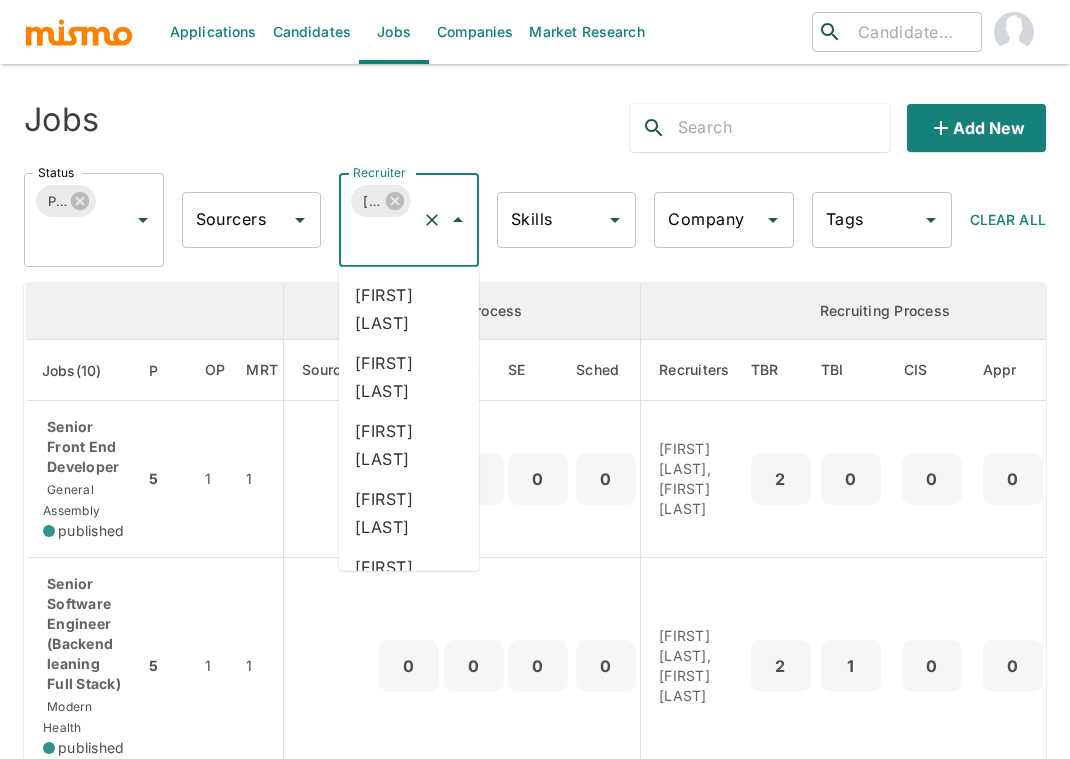 click on "Recruiter" at bounding box center [381, 239] 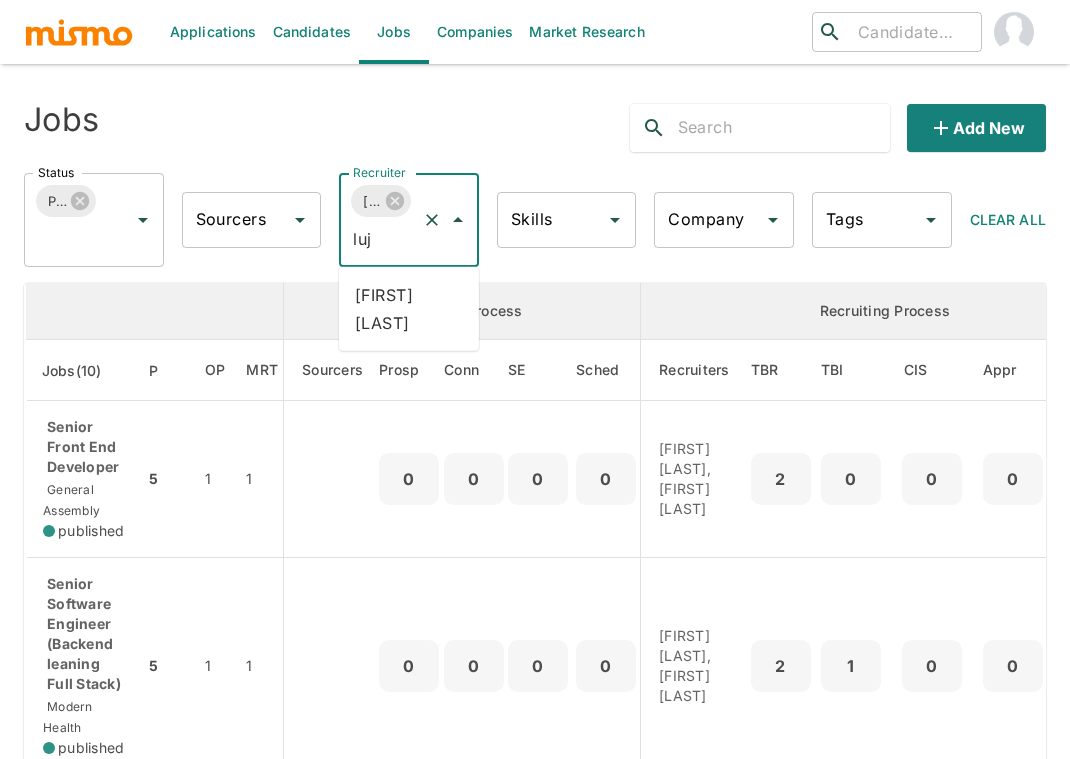 click on "Maria Lujan Ciommo" at bounding box center [409, 309] 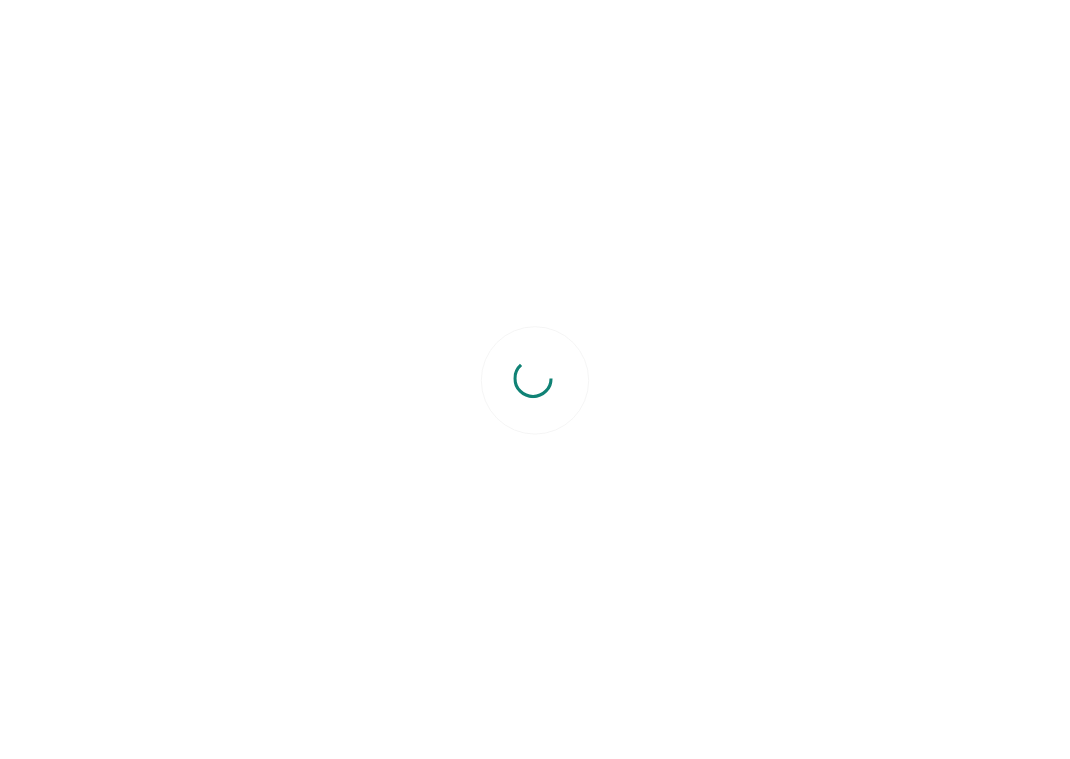 scroll, scrollTop: 0, scrollLeft: 0, axis: both 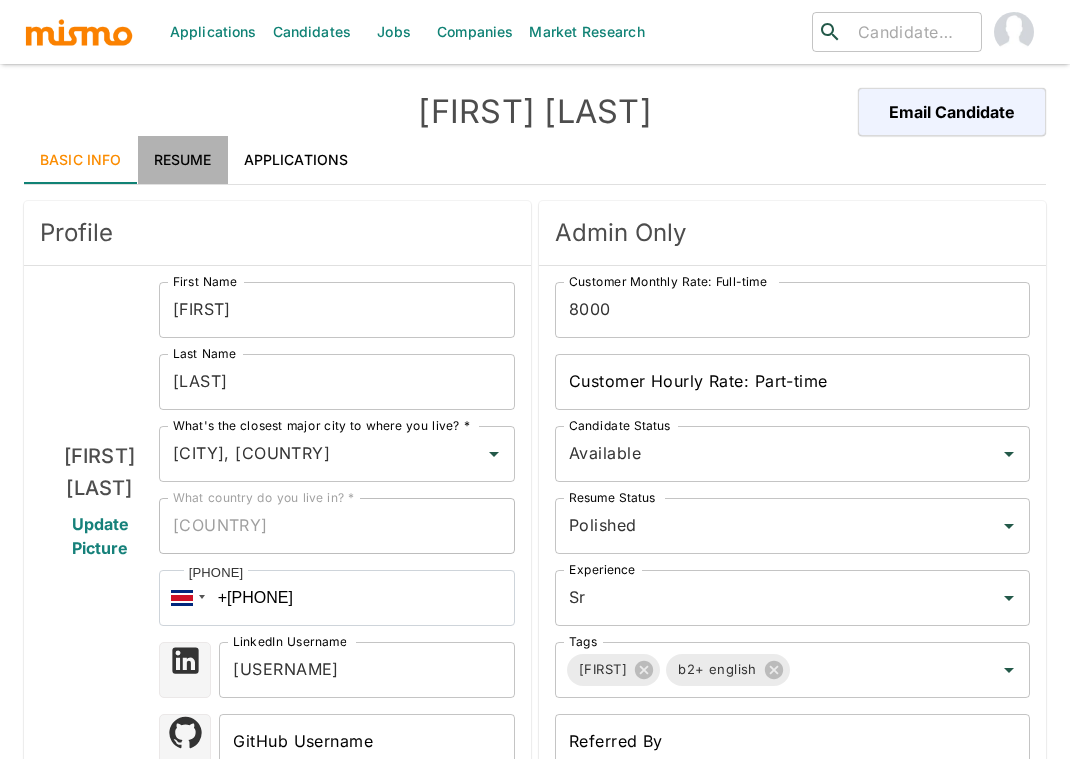 click on "Resume" at bounding box center [183, 160] 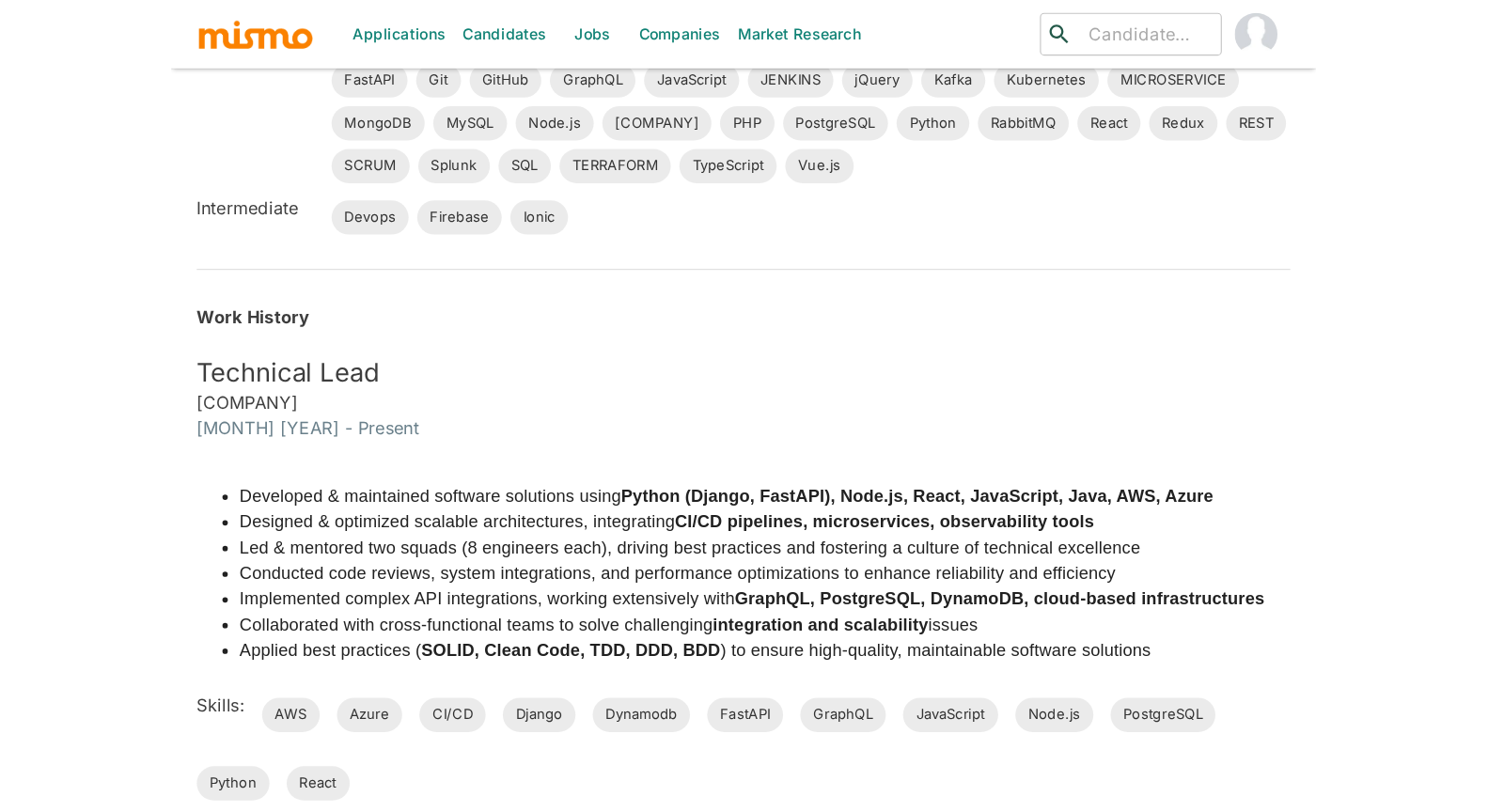 scroll, scrollTop: 891, scrollLeft: 0, axis: vertical 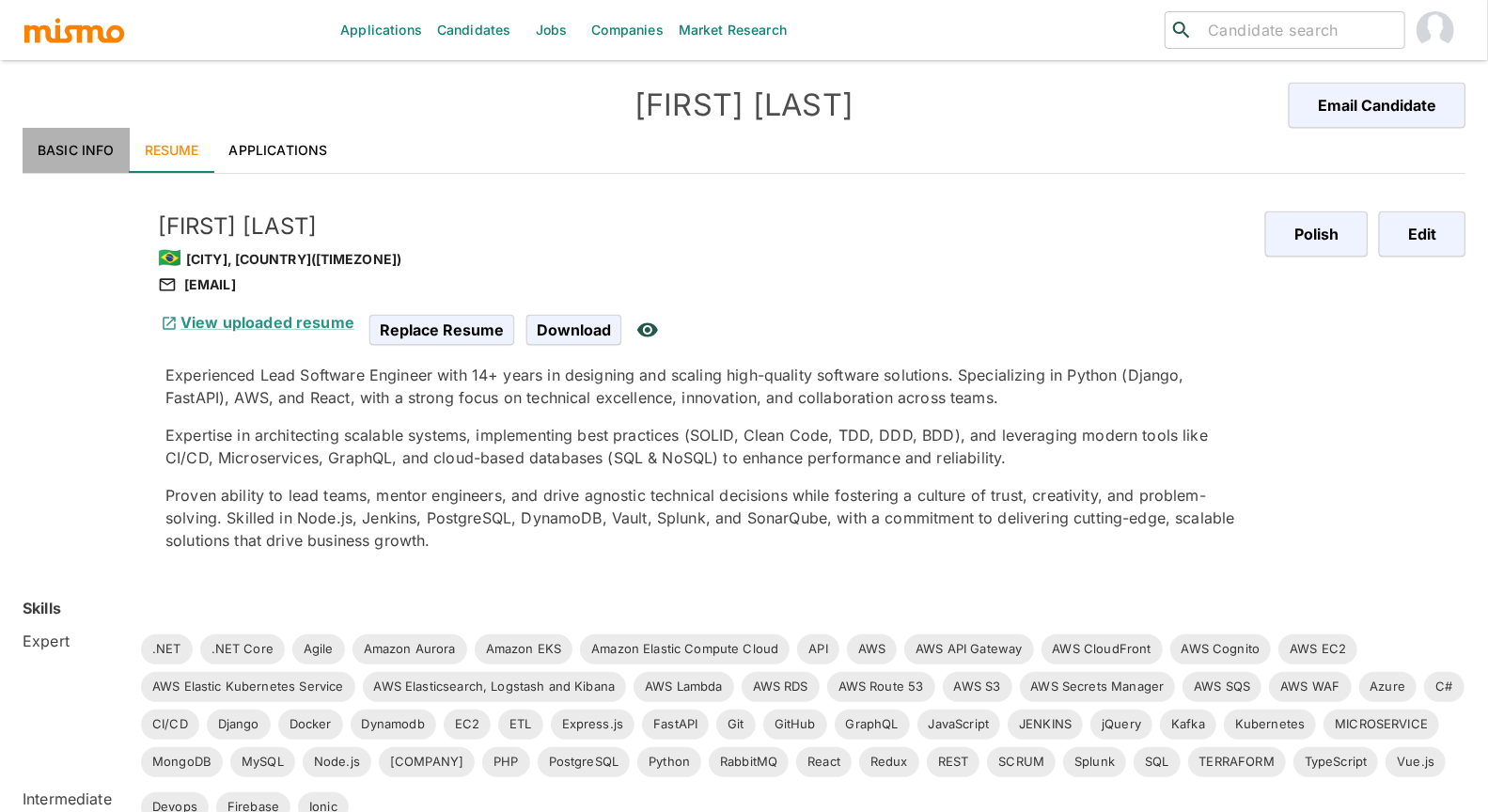 click on "Basic Info" at bounding box center [76, 150] 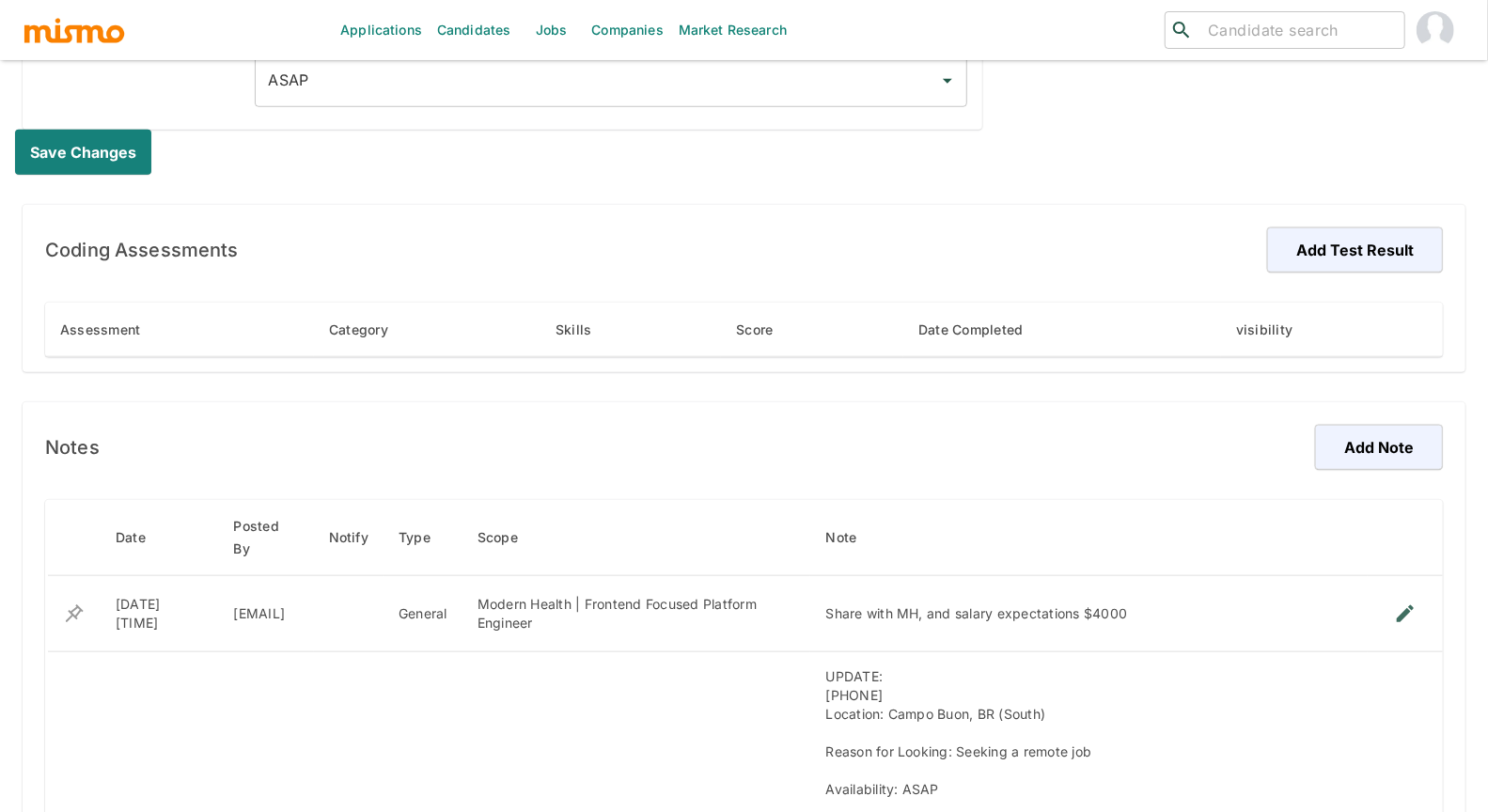 scroll, scrollTop: 0, scrollLeft: 0, axis: both 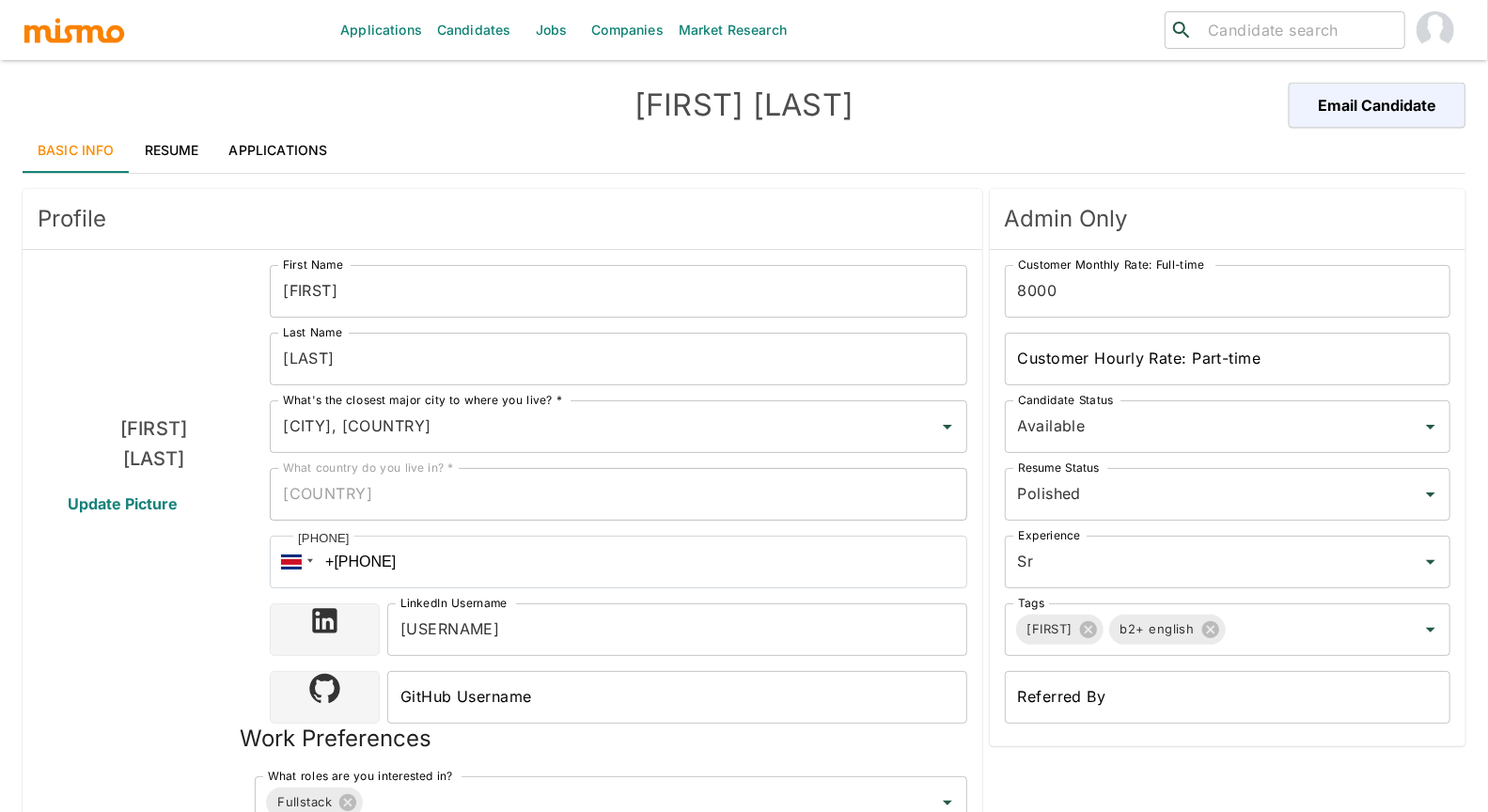 click on "Resume" at bounding box center (172, 150) 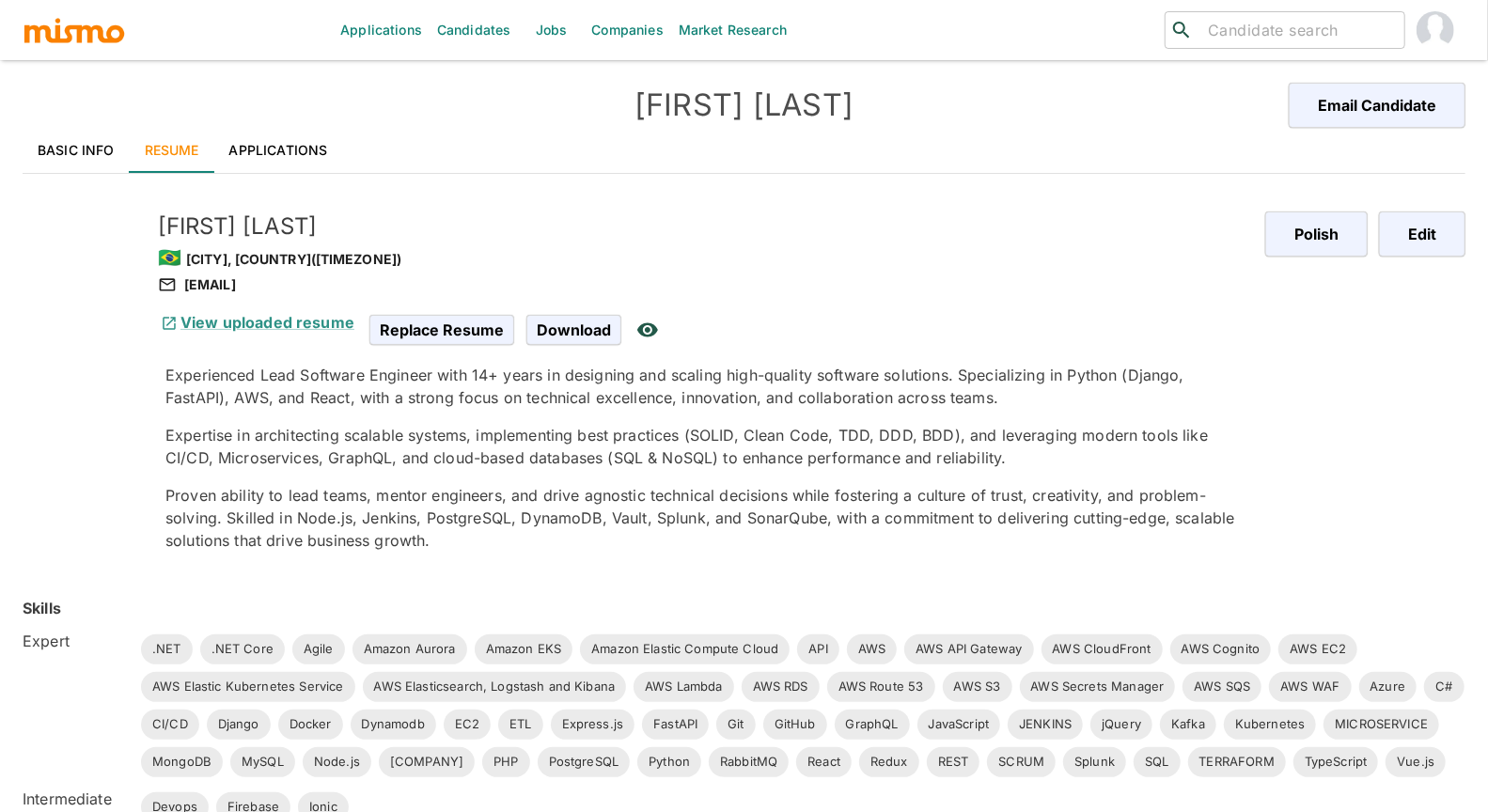 drag, startPoint x: 339, startPoint y: 280, endPoint x: 330, endPoint y: 286, distance: 10.816654 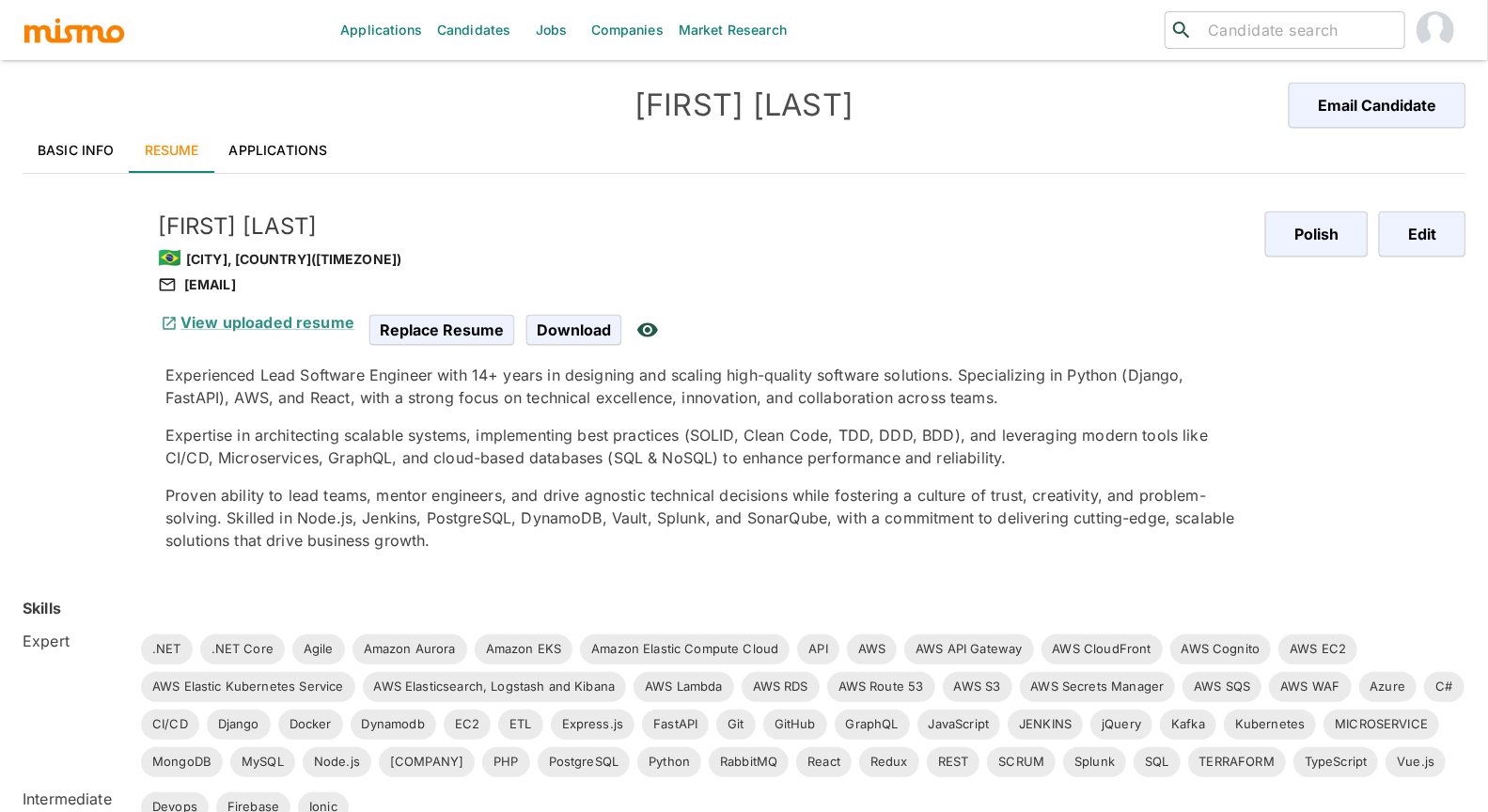 click on "dyegocek@gmail.com" at bounding box center (704, 285) 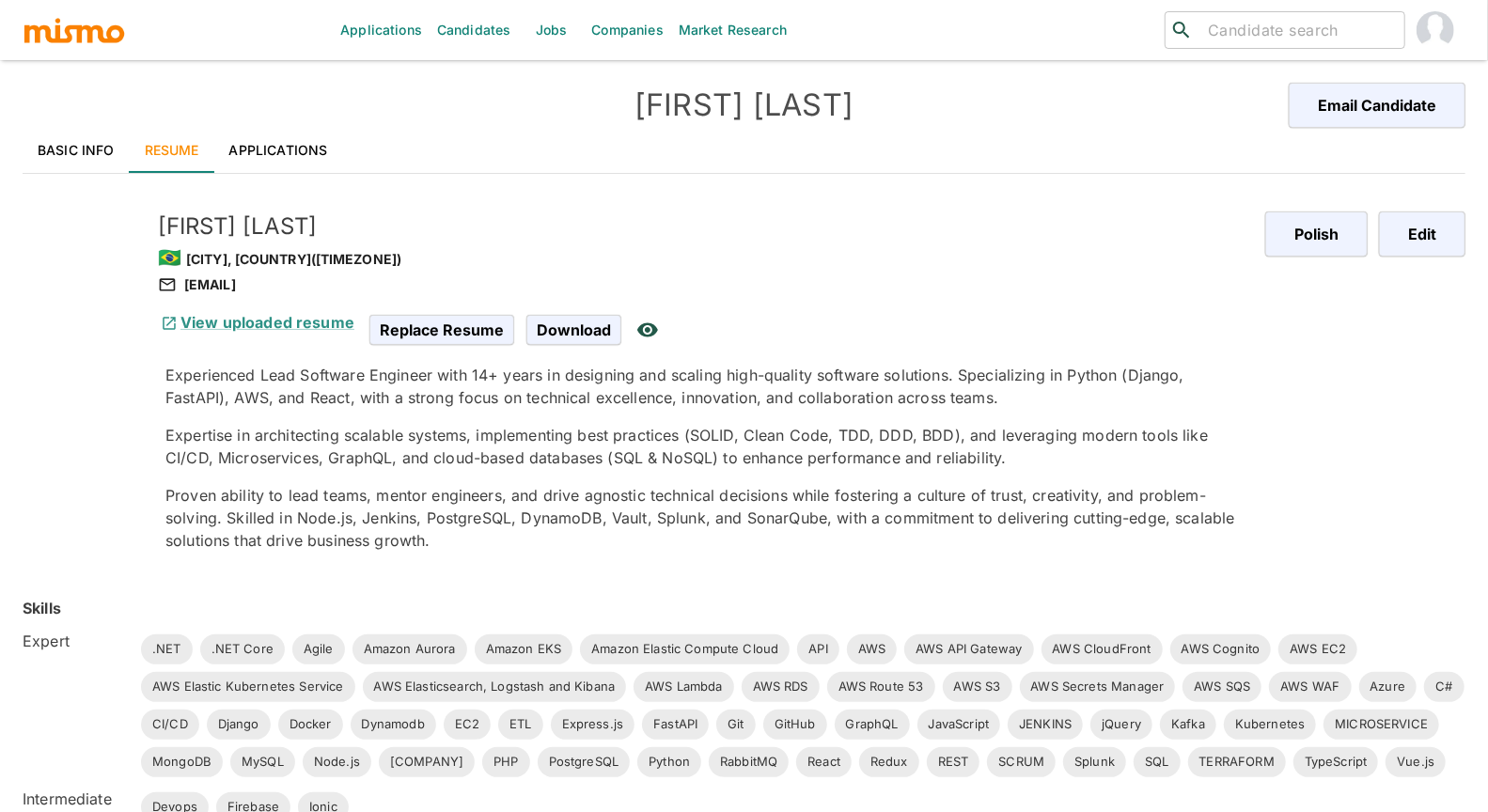 drag, startPoint x: 346, startPoint y: 283, endPoint x: 329, endPoint y: 277, distance: 18.027756 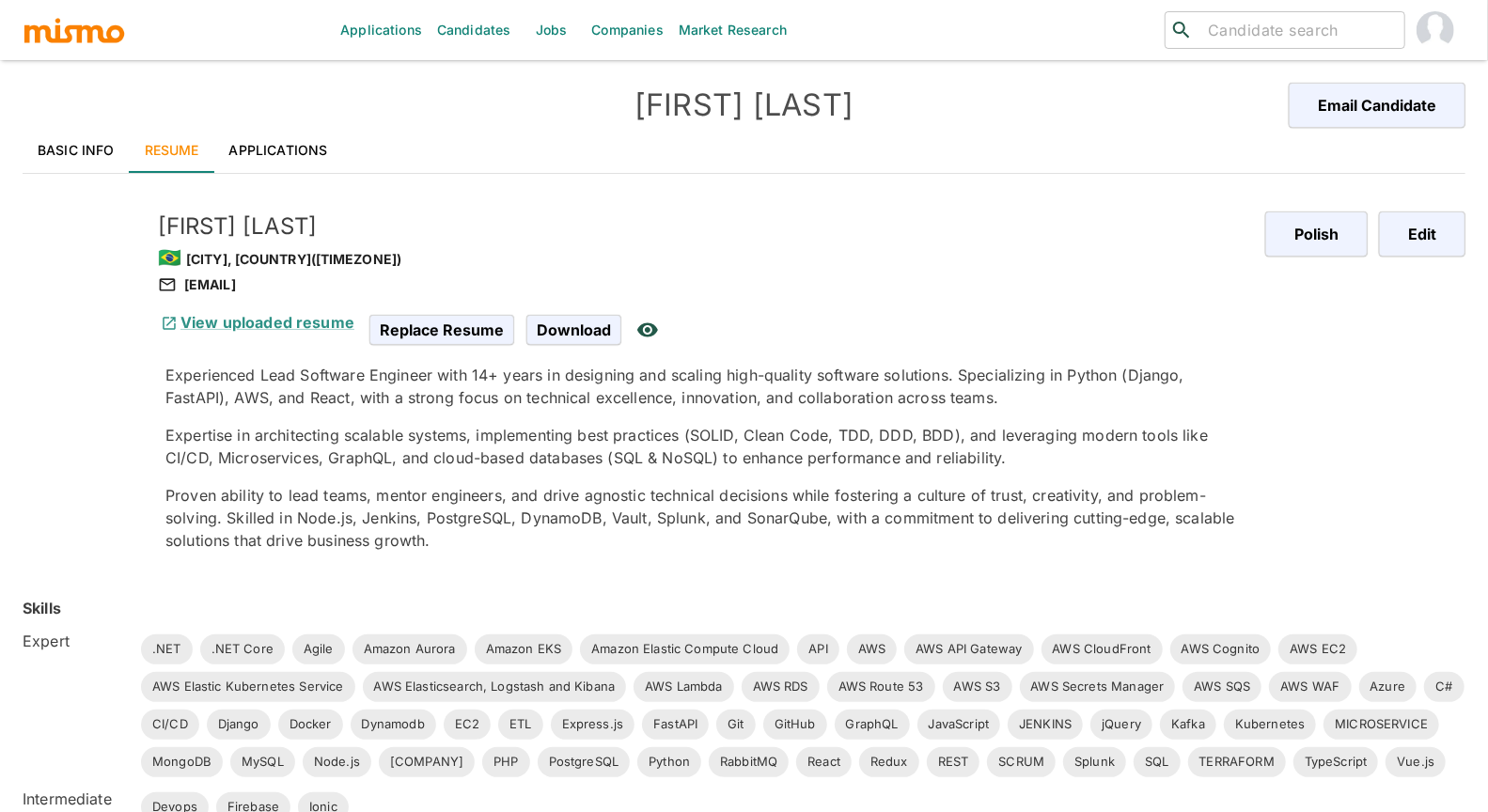 click on "dyegocek@gmail.com" at bounding box center [704, 285] 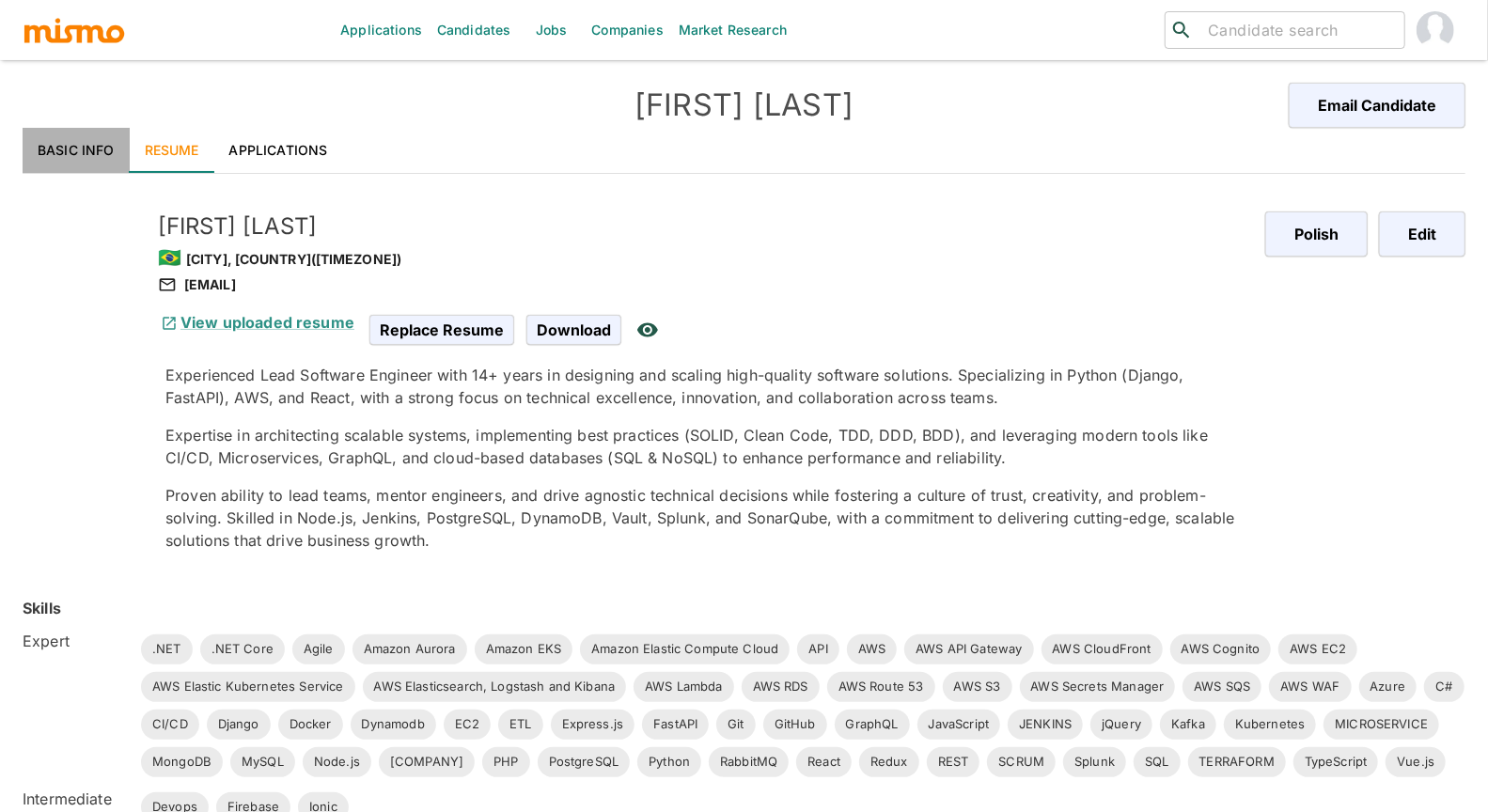 click on "Basic Info" at bounding box center [76, 150] 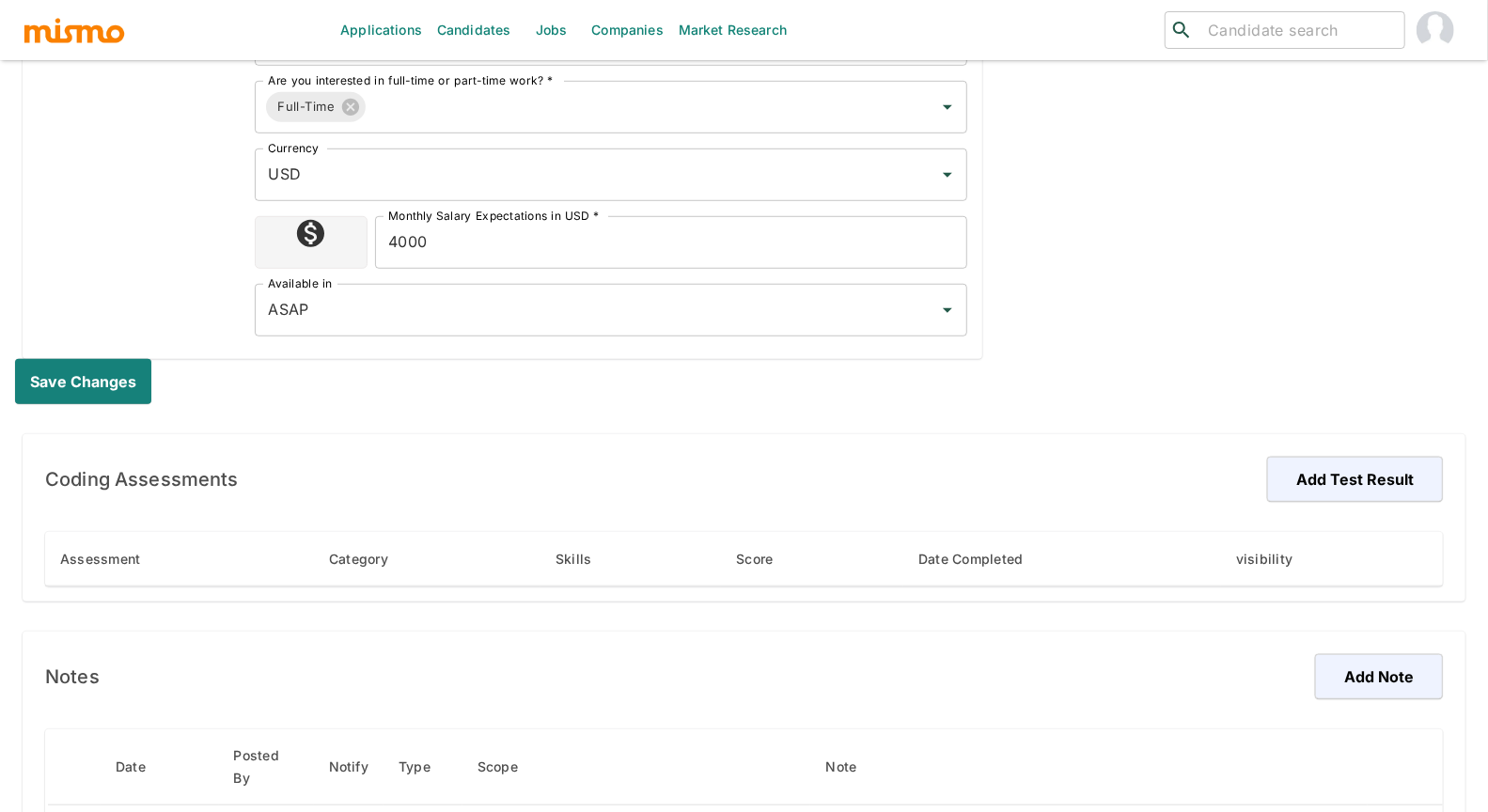 scroll, scrollTop: 1030, scrollLeft: 0, axis: vertical 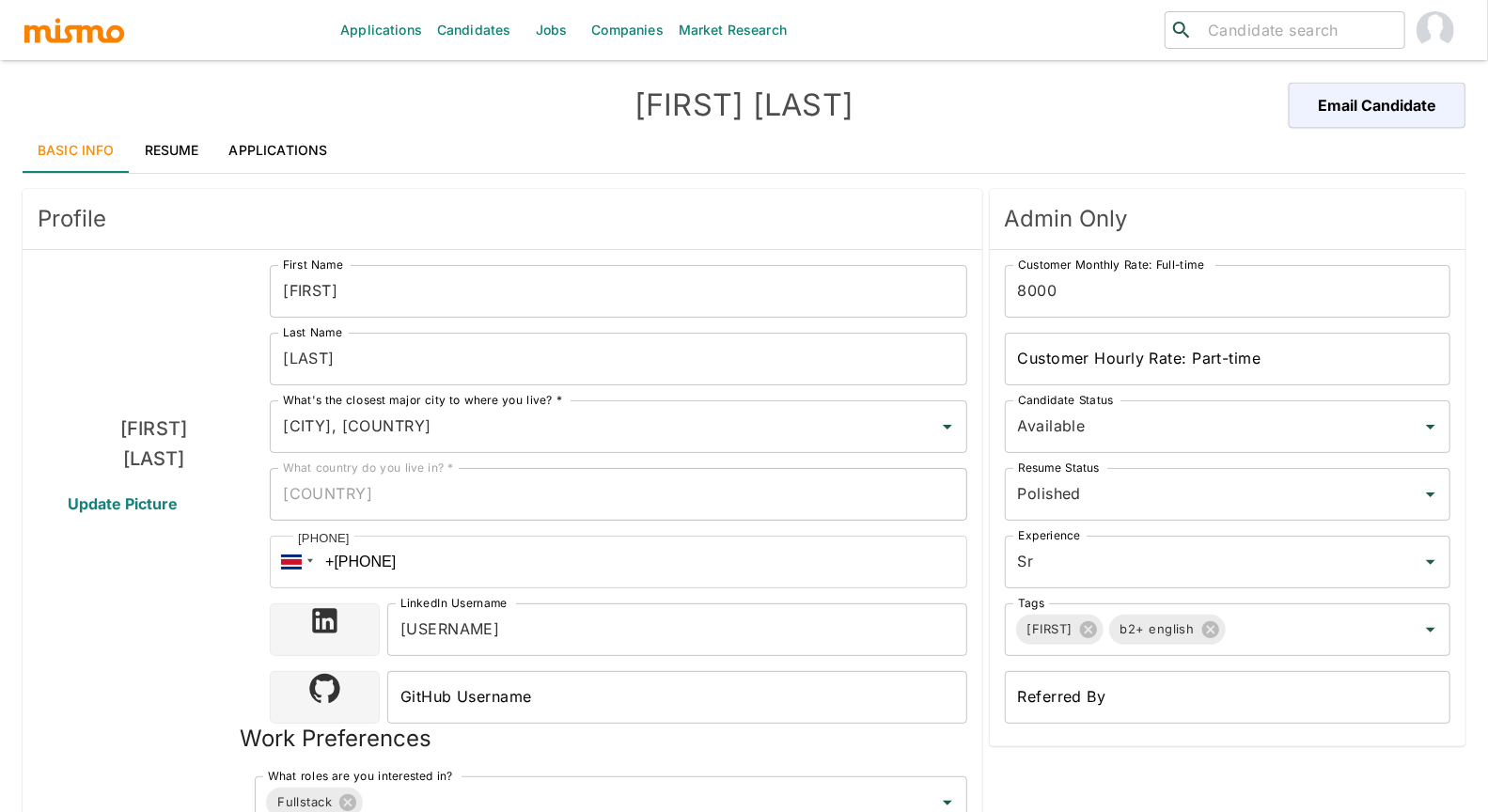 click on "Resume" at bounding box center (172, 150) 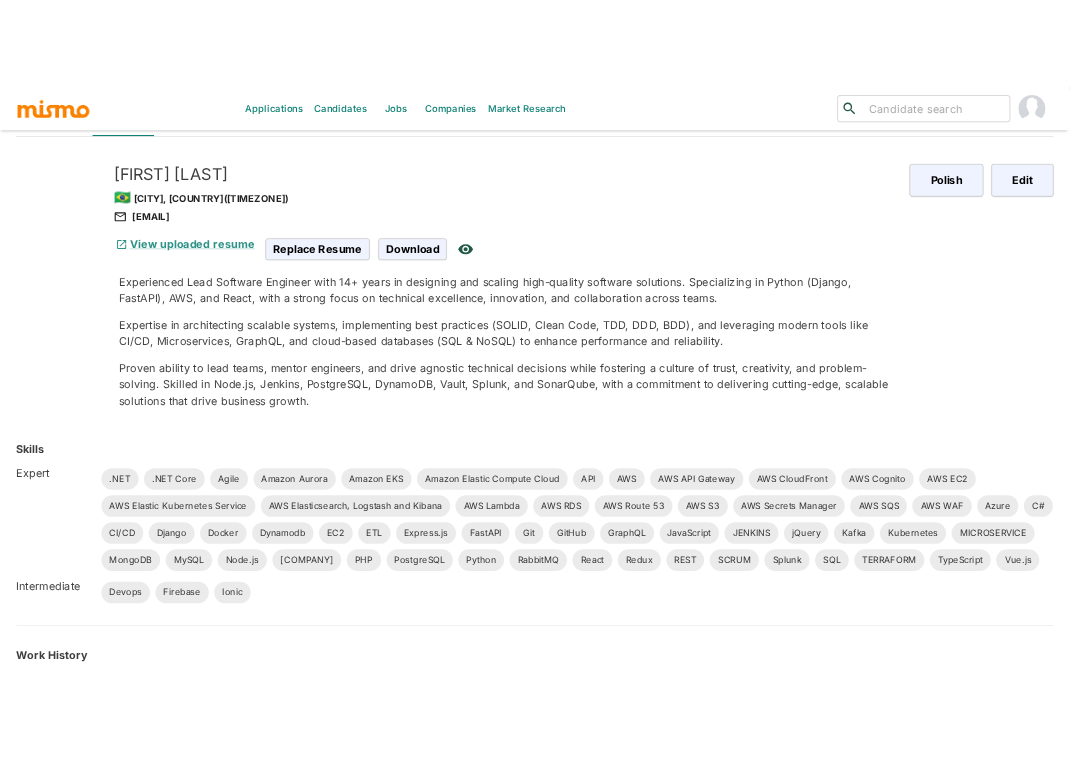 scroll, scrollTop: 0, scrollLeft: 0, axis: both 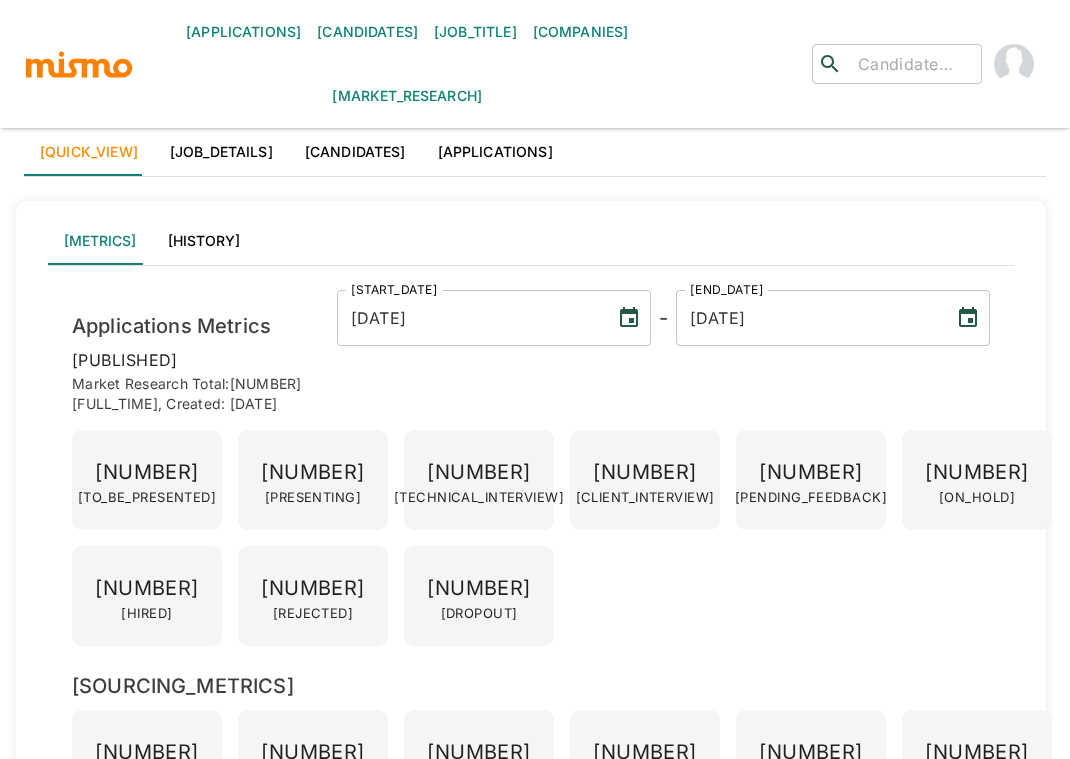 click on "[APPLICATIONS]" at bounding box center (495, 152) 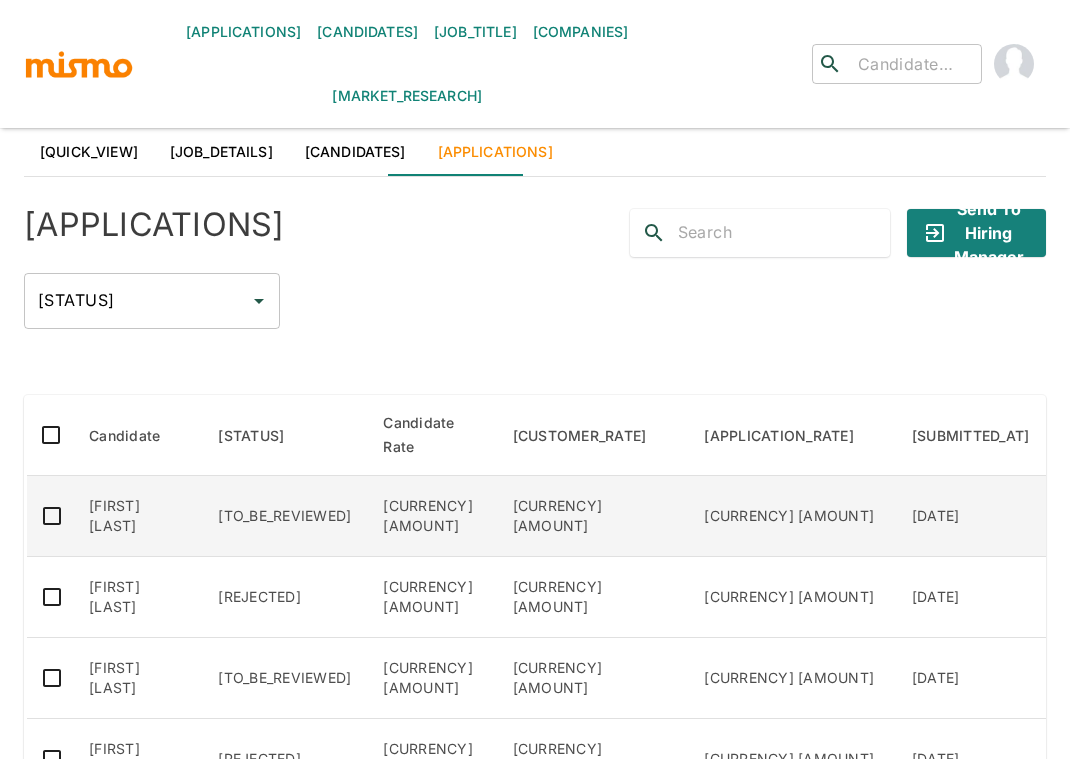 click on "[CURRENCY] [AMOUNT]" at bounding box center [431, 516] 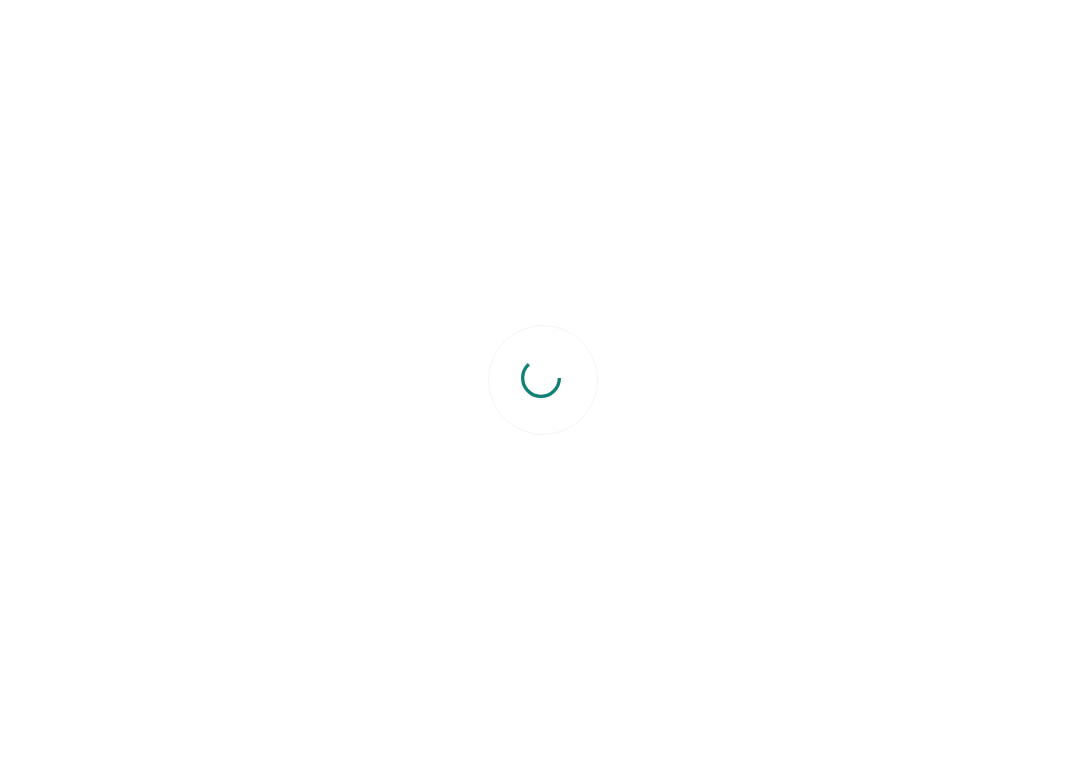 scroll, scrollTop: 0, scrollLeft: 0, axis: both 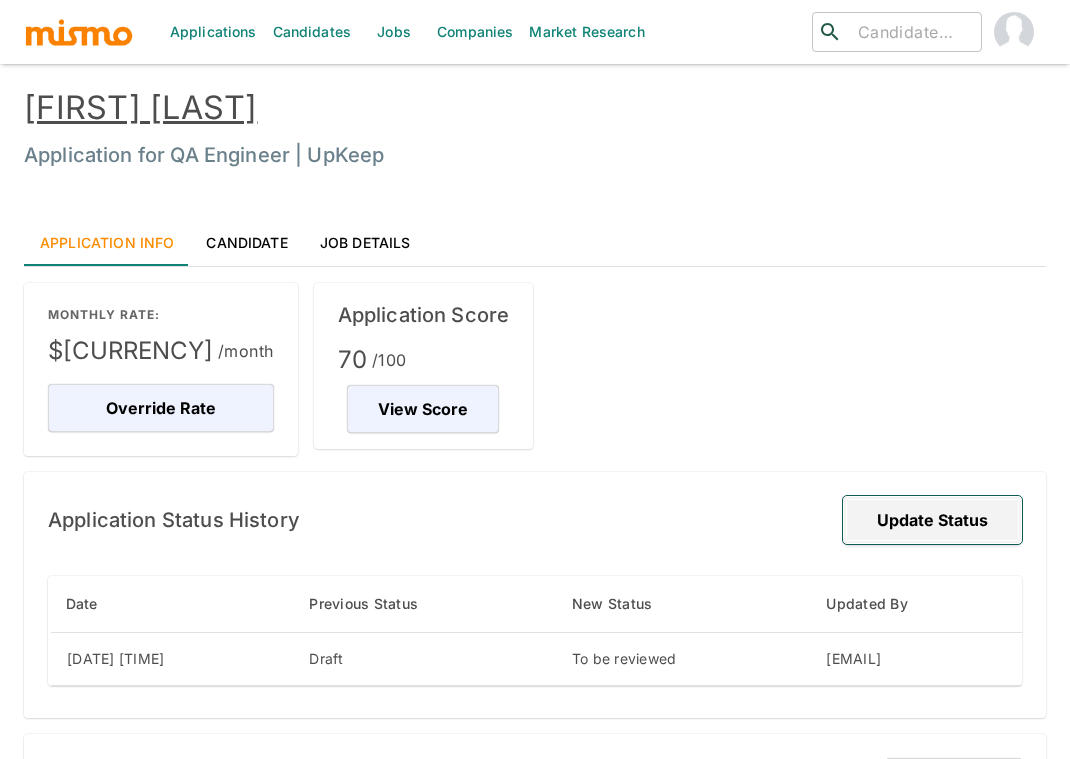 click on "Update Status" at bounding box center (932, 520) 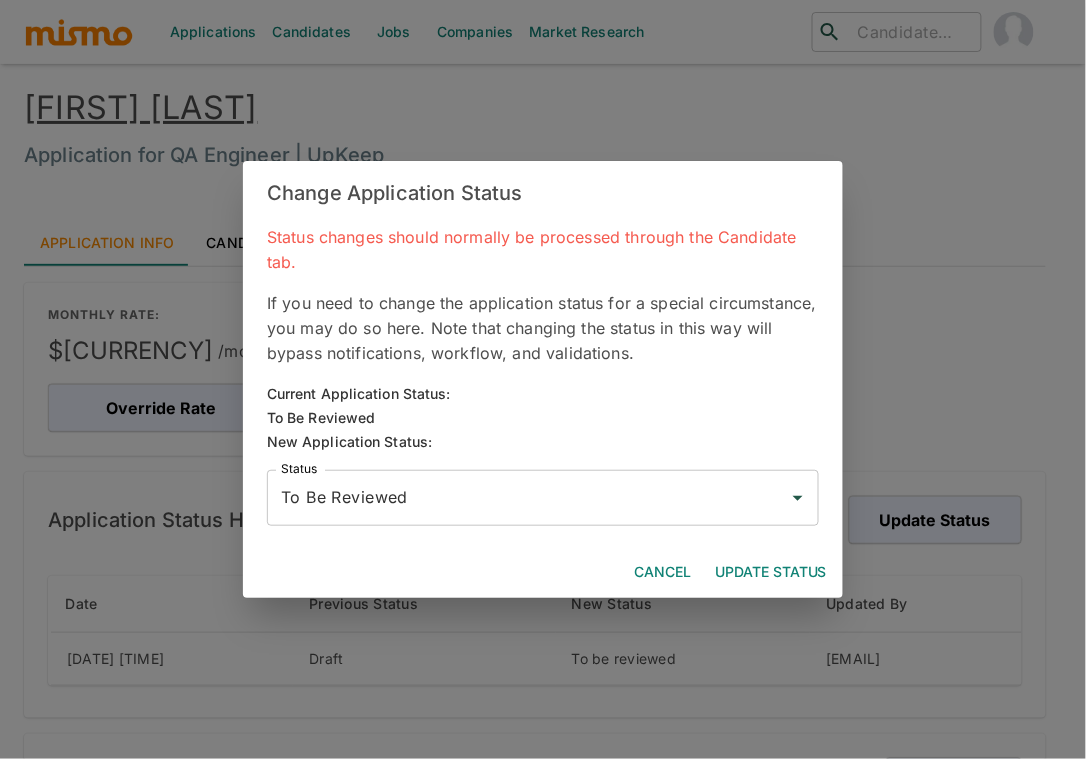 click on "To Be Reviewed" at bounding box center [528, 498] 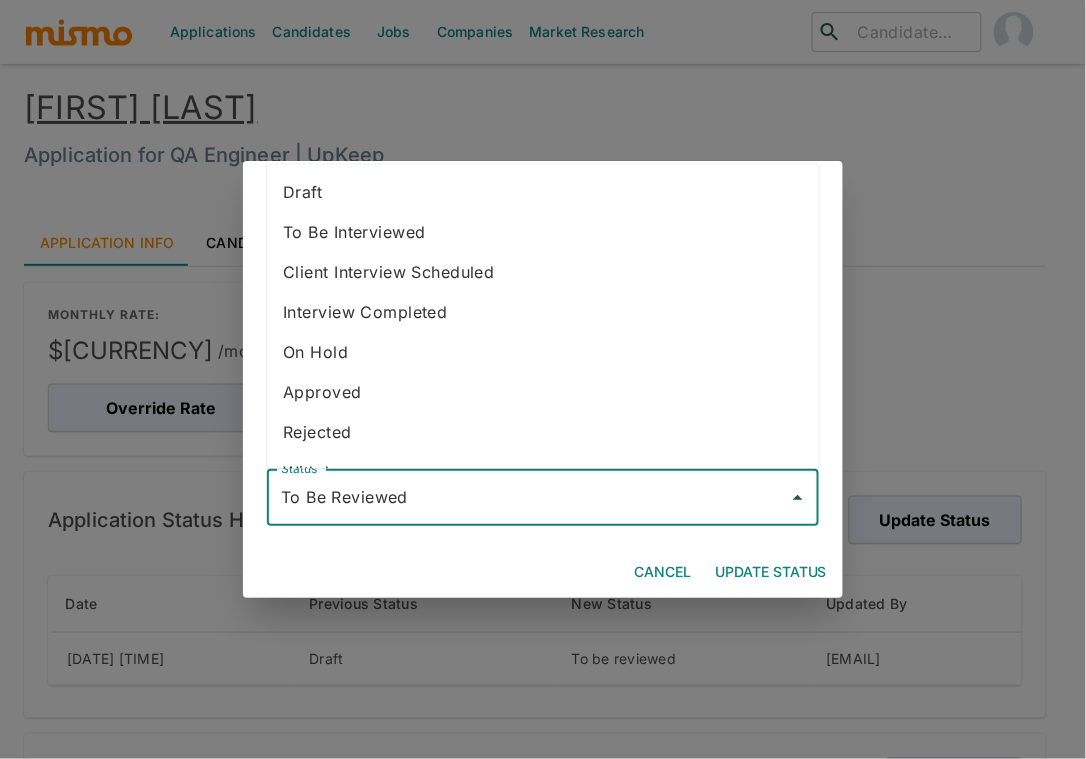 click on "Draft" at bounding box center [543, 193] 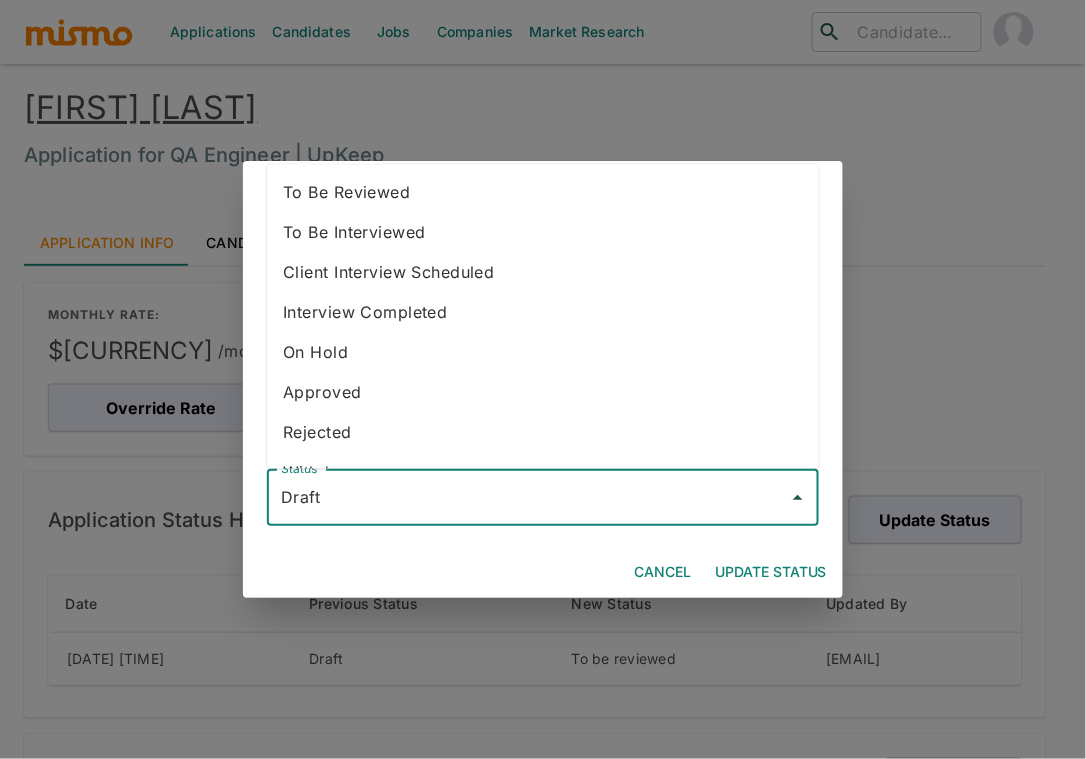 click on "Draft" at bounding box center [528, 498] 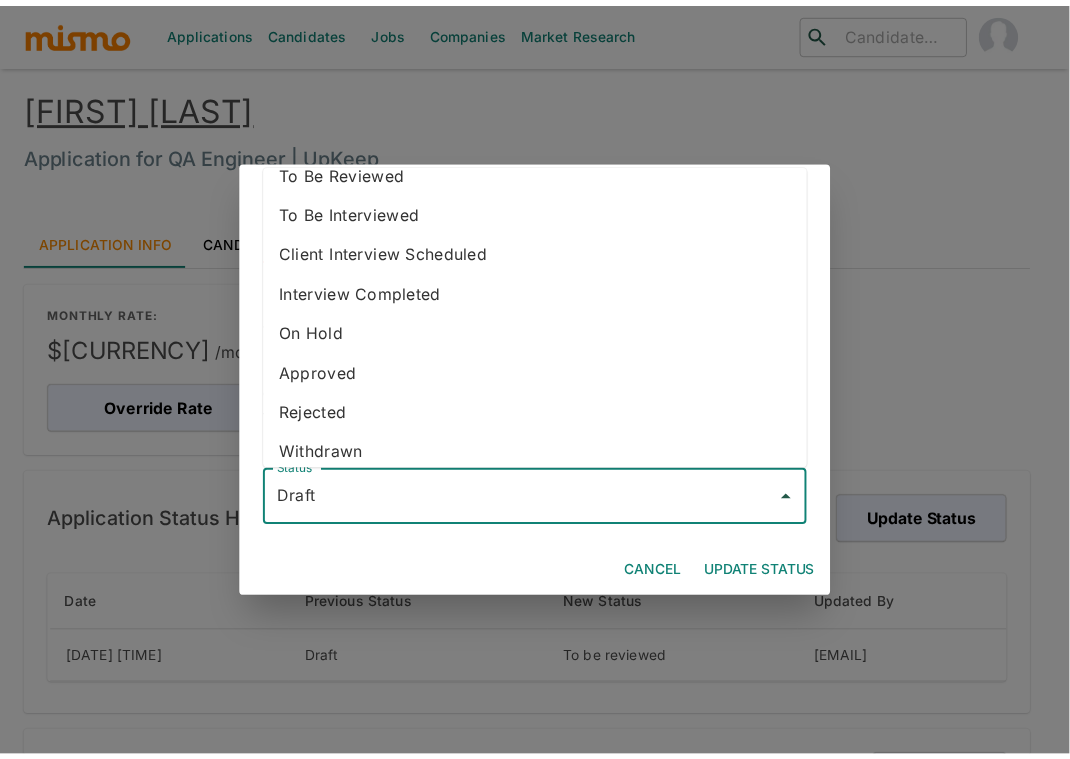 scroll, scrollTop: 32, scrollLeft: 0, axis: vertical 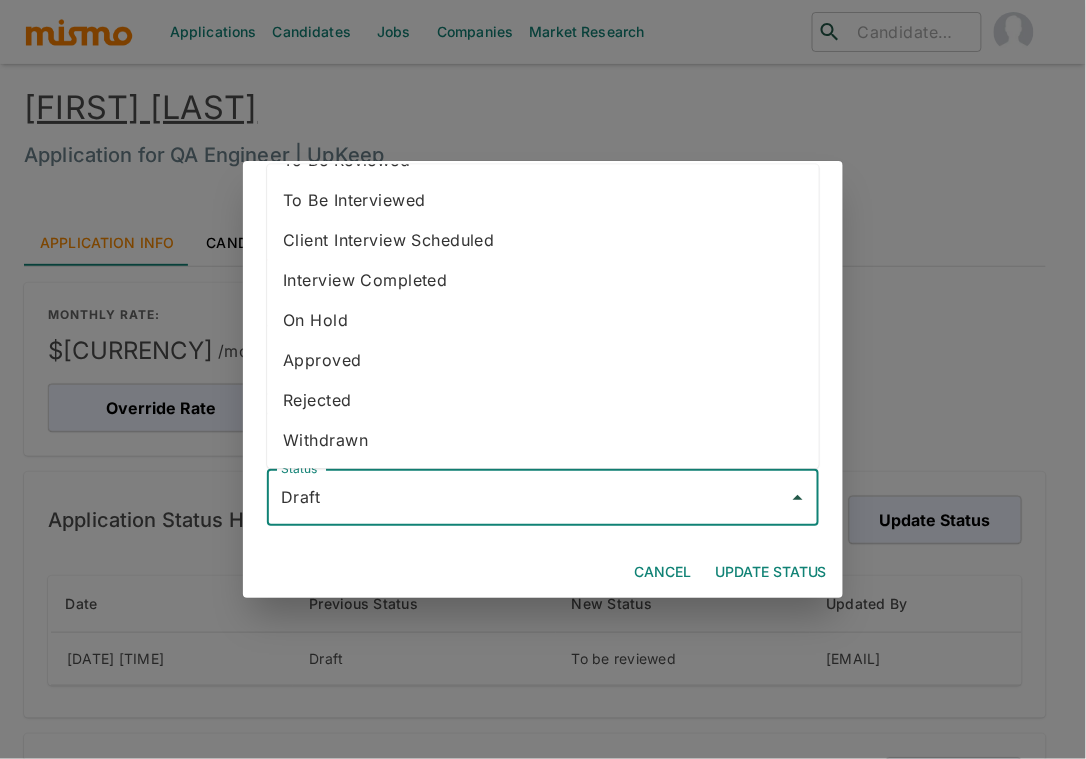 click on "Withdrawn" at bounding box center (543, 441) 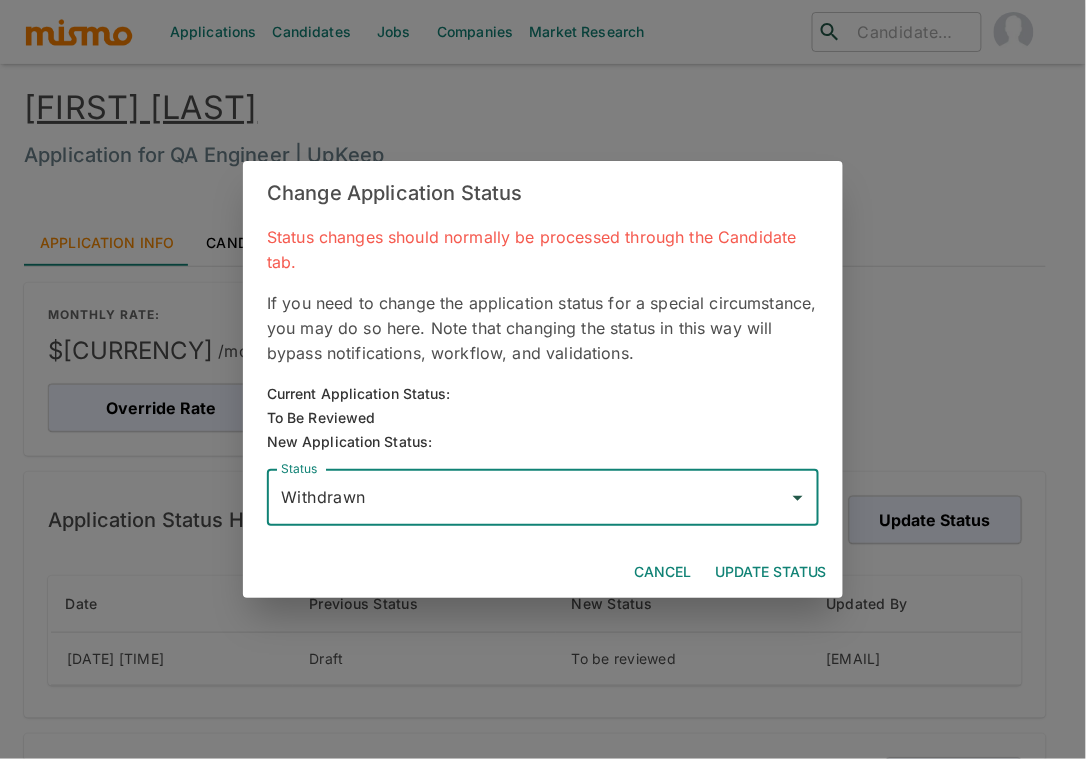 click on "Update Status" at bounding box center [771, 572] 